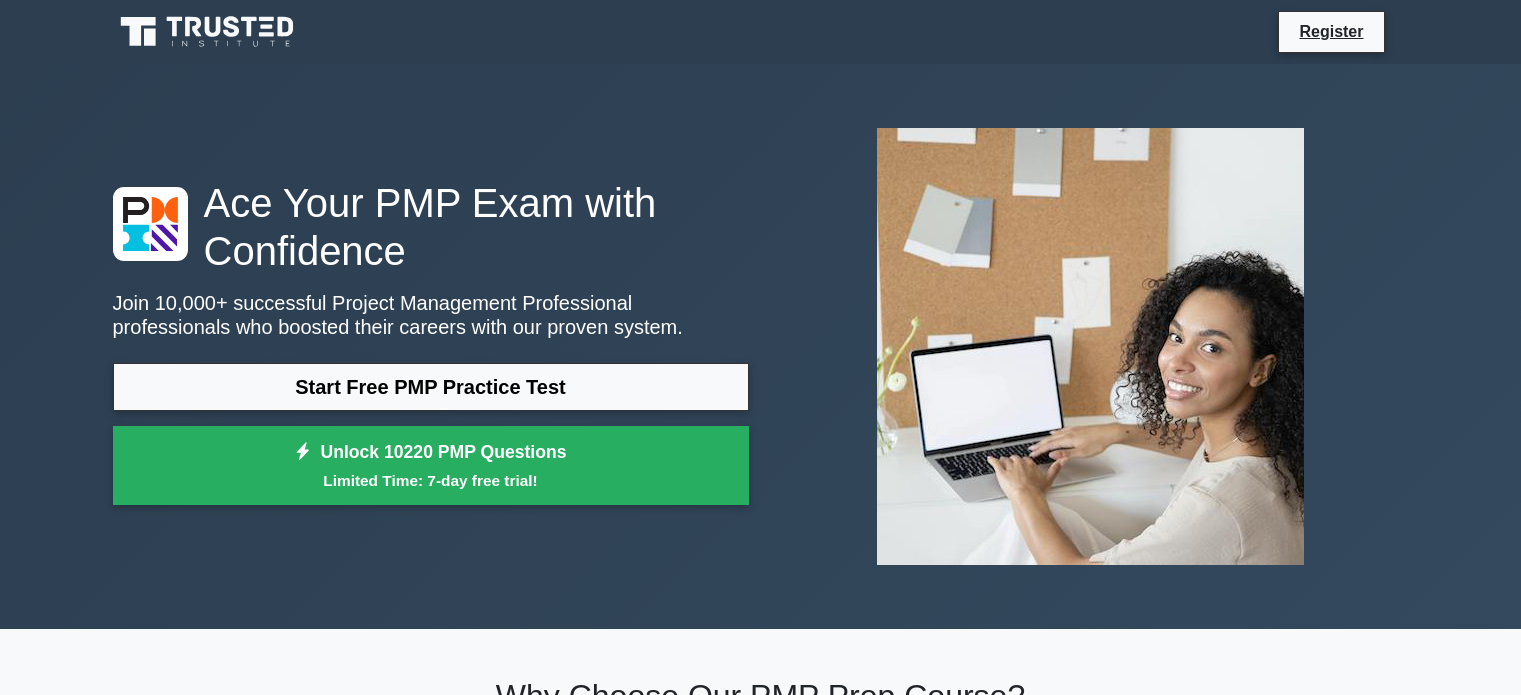scroll, scrollTop: 0, scrollLeft: 0, axis: both 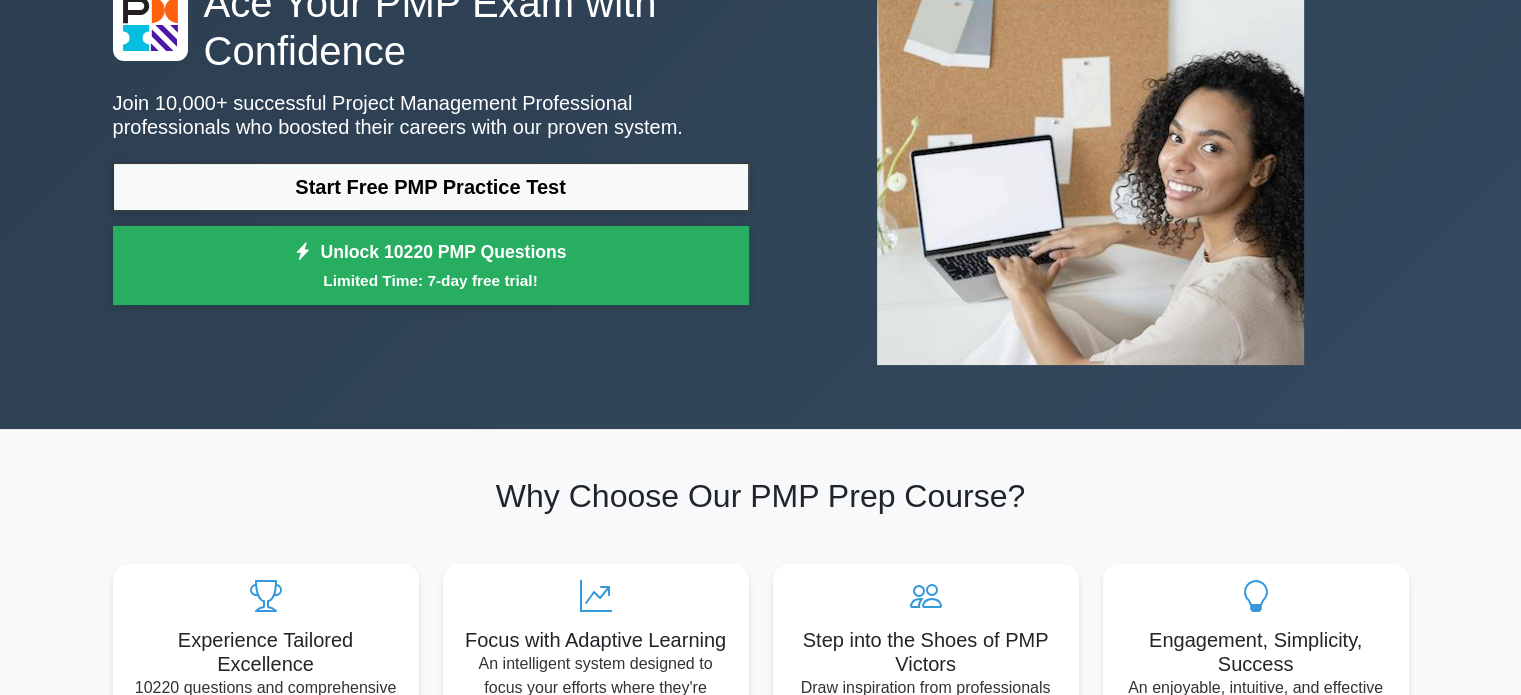 click on "Start Free PMP Practice Test" at bounding box center [431, 187] 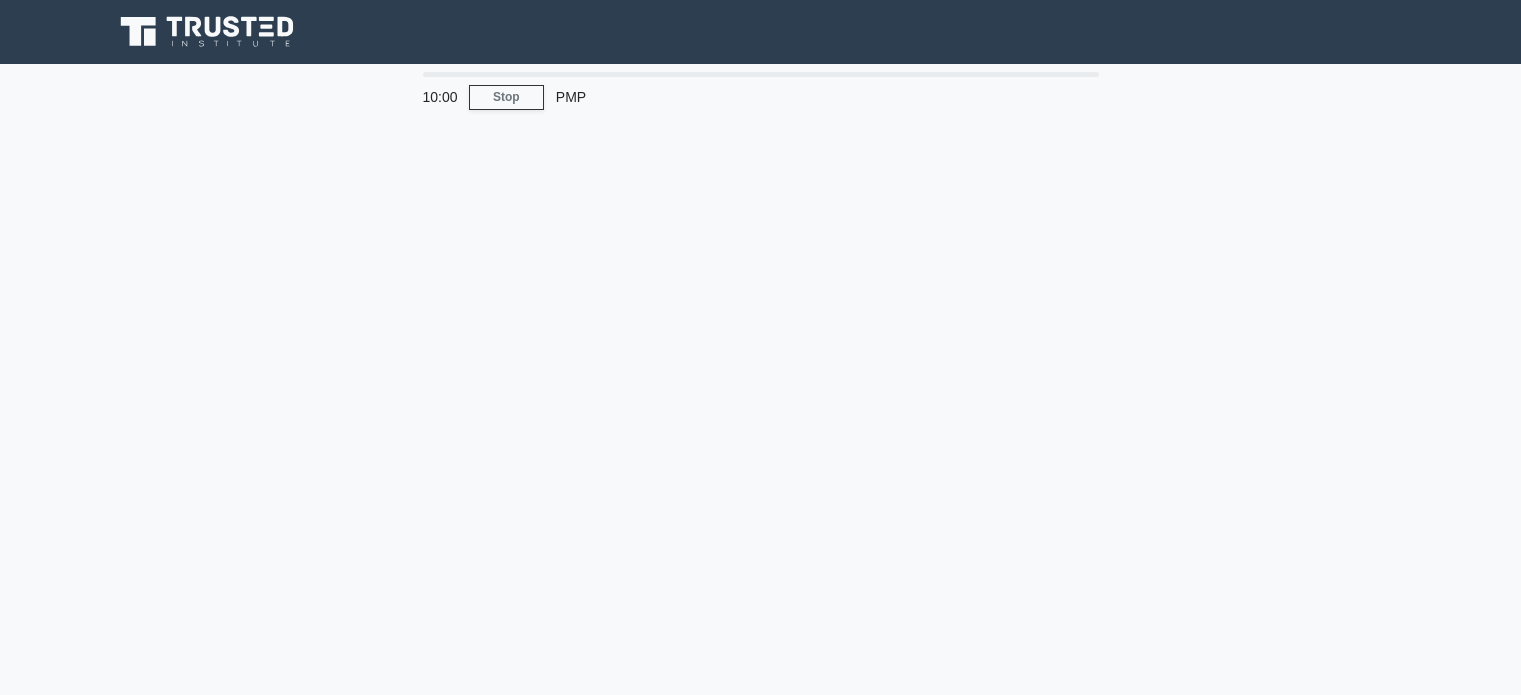 scroll, scrollTop: 0, scrollLeft: 0, axis: both 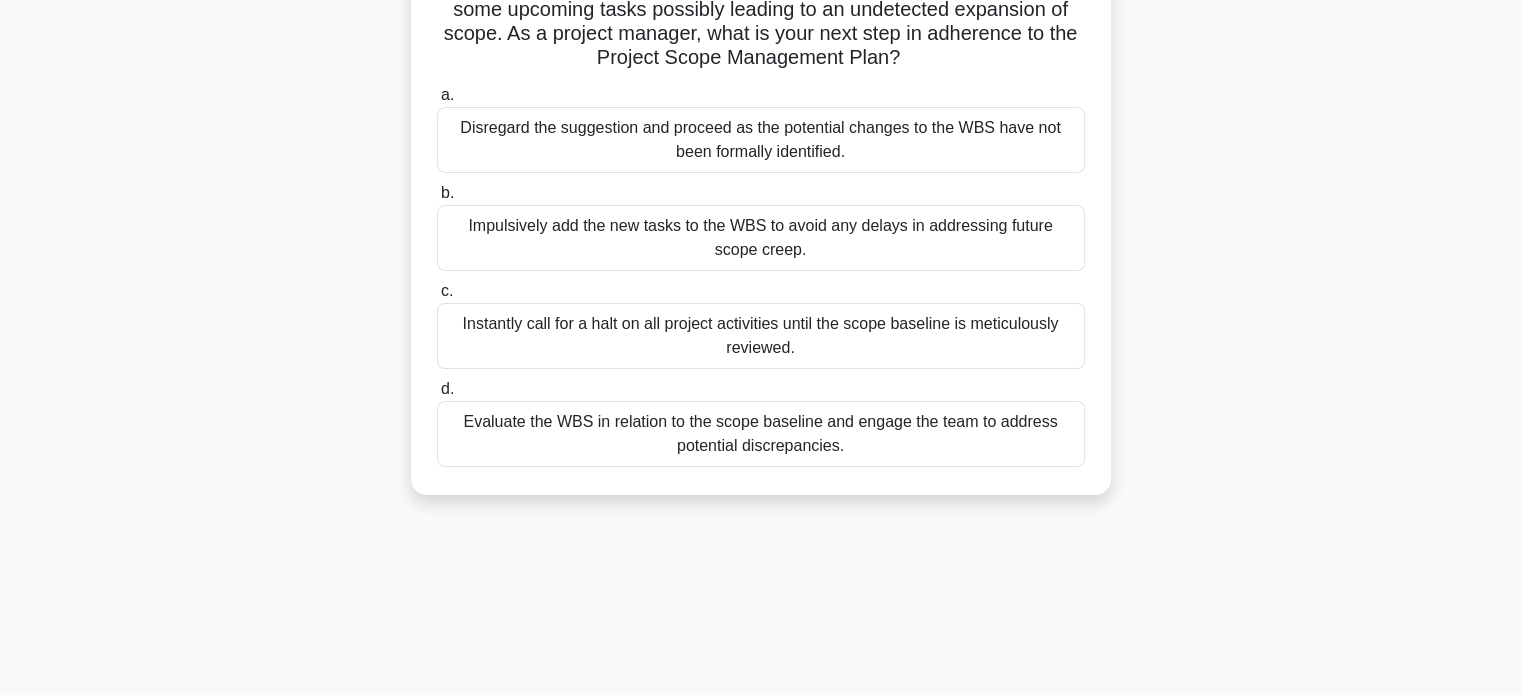 click on "a.
Disregard the suggestion and proceed as the potential changes to the WBS have not been formally identified." at bounding box center [761, 128] 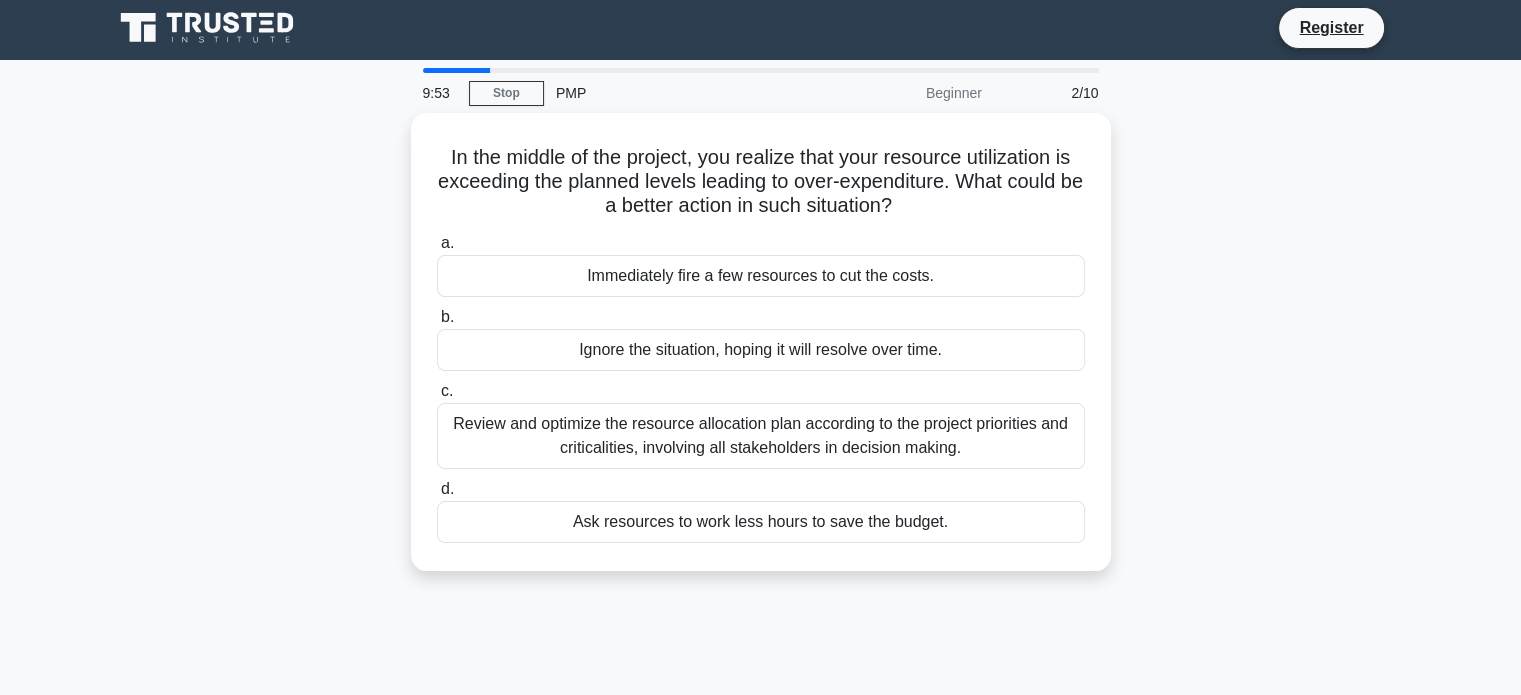 scroll, scrollTop: 0, scrollLeft: 0, axis: both 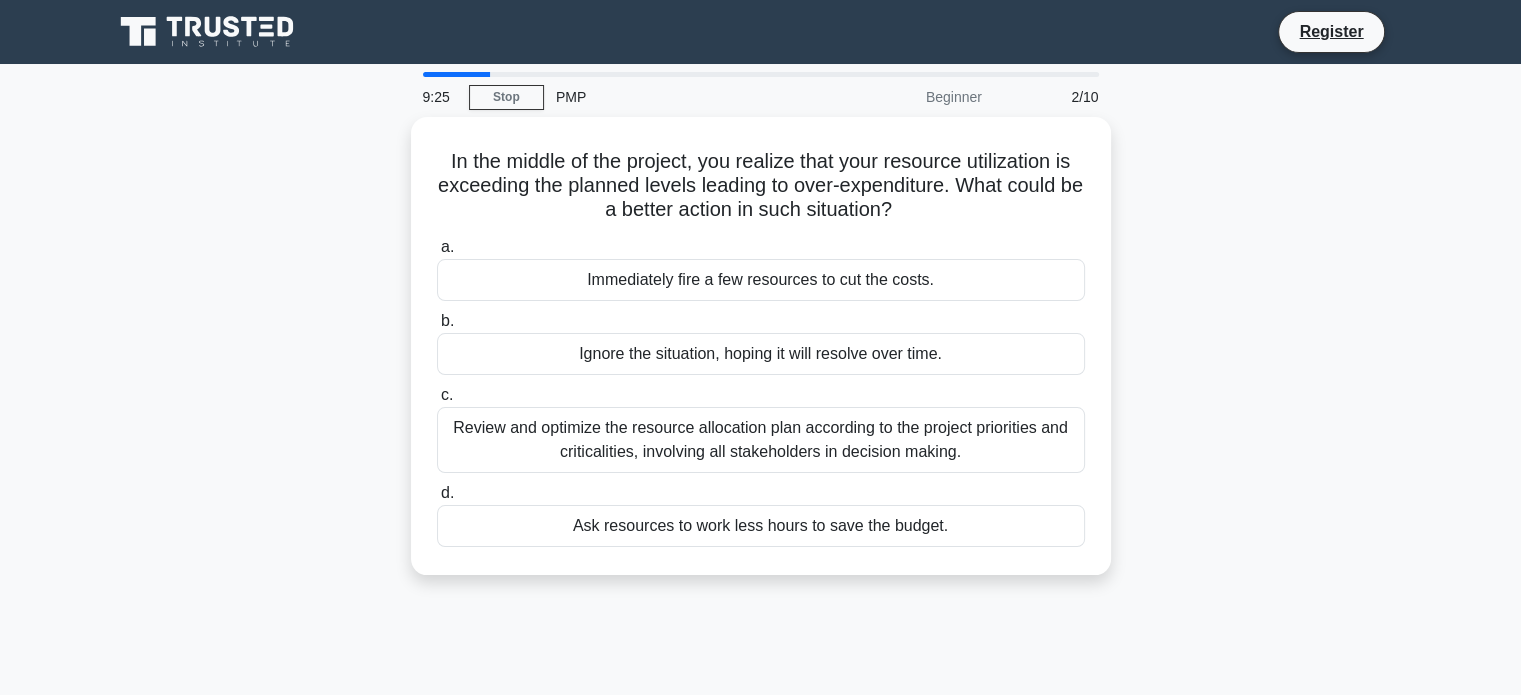 click on "Review and optimize the resource allocation plan according to the project priorities and criticalities, involving all stakeholders in decision making." at bounding box center [761, 440] 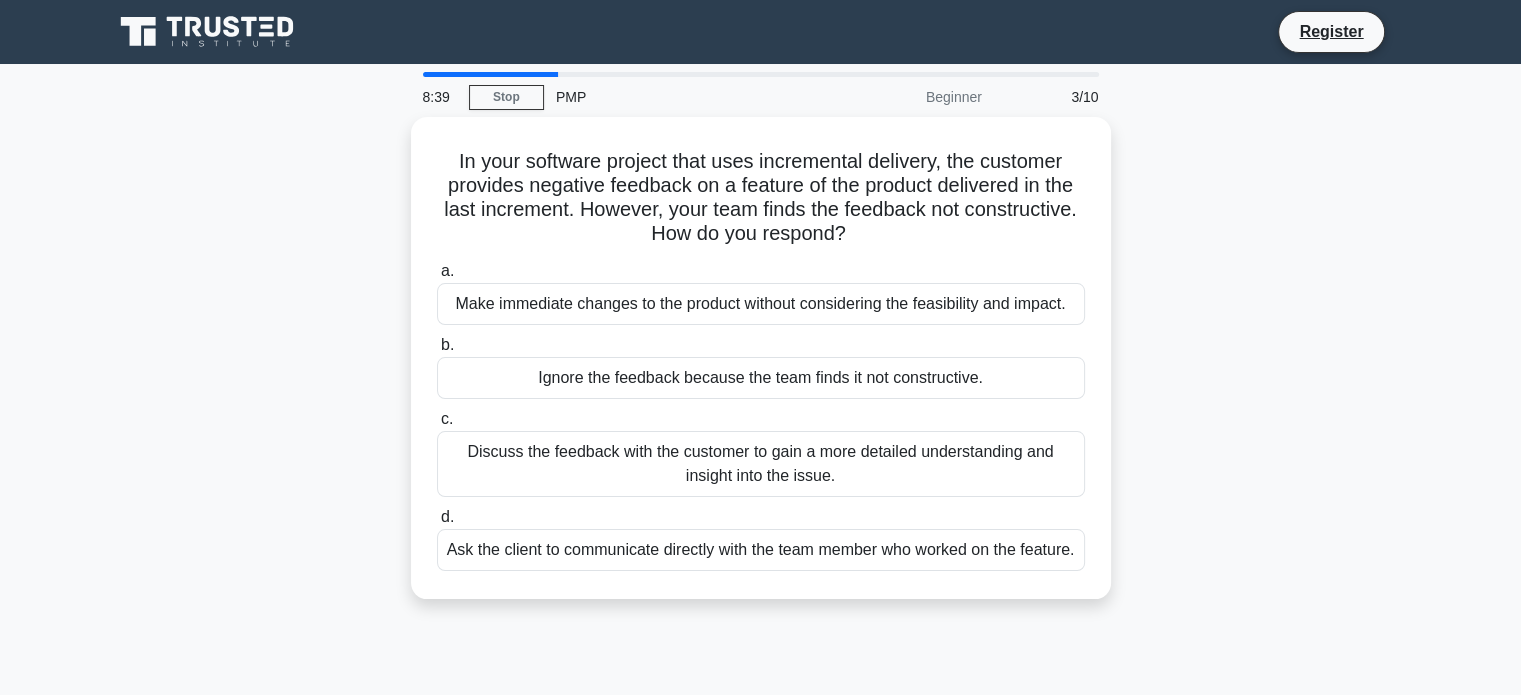click on "Discuss the feedback with the customer to gain a more detailed understanding and insight into the issue." at bounding box center (761, 464) 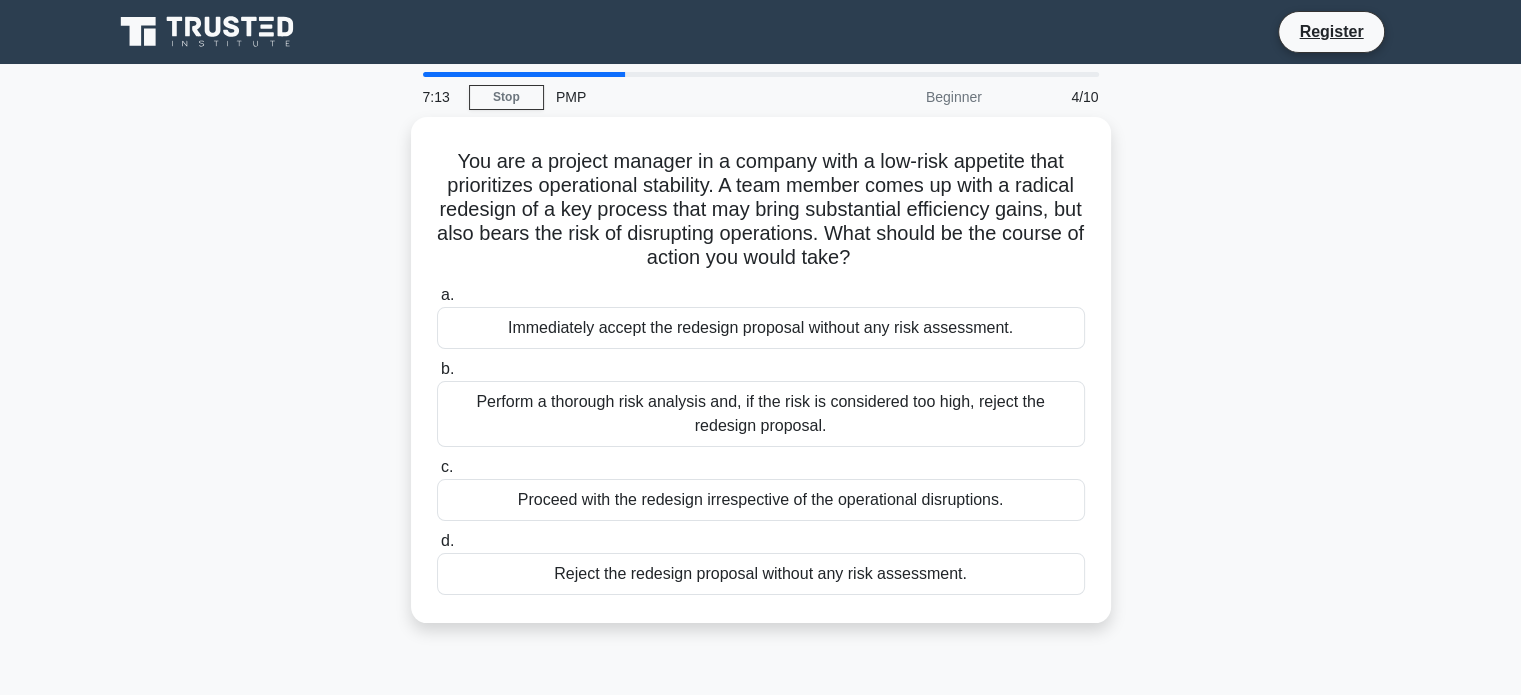 click on "You are a project manager in a company with a low-risk appetite that prioritizes operational stability. A team member comes up with a radical redesign of a key process that may bring substantial efficiency gains, but also bears the risk of disrupting operations. What should be the course of action you would take?
.spinner_0XTQ{transform-origin:center;animation:spinner_y6GP .75s linear infinite}@keyframes spinner_y6GP{100%{transform:rotate(360deg)}}
a.
b. c. d." at bounding box center (761, 382) 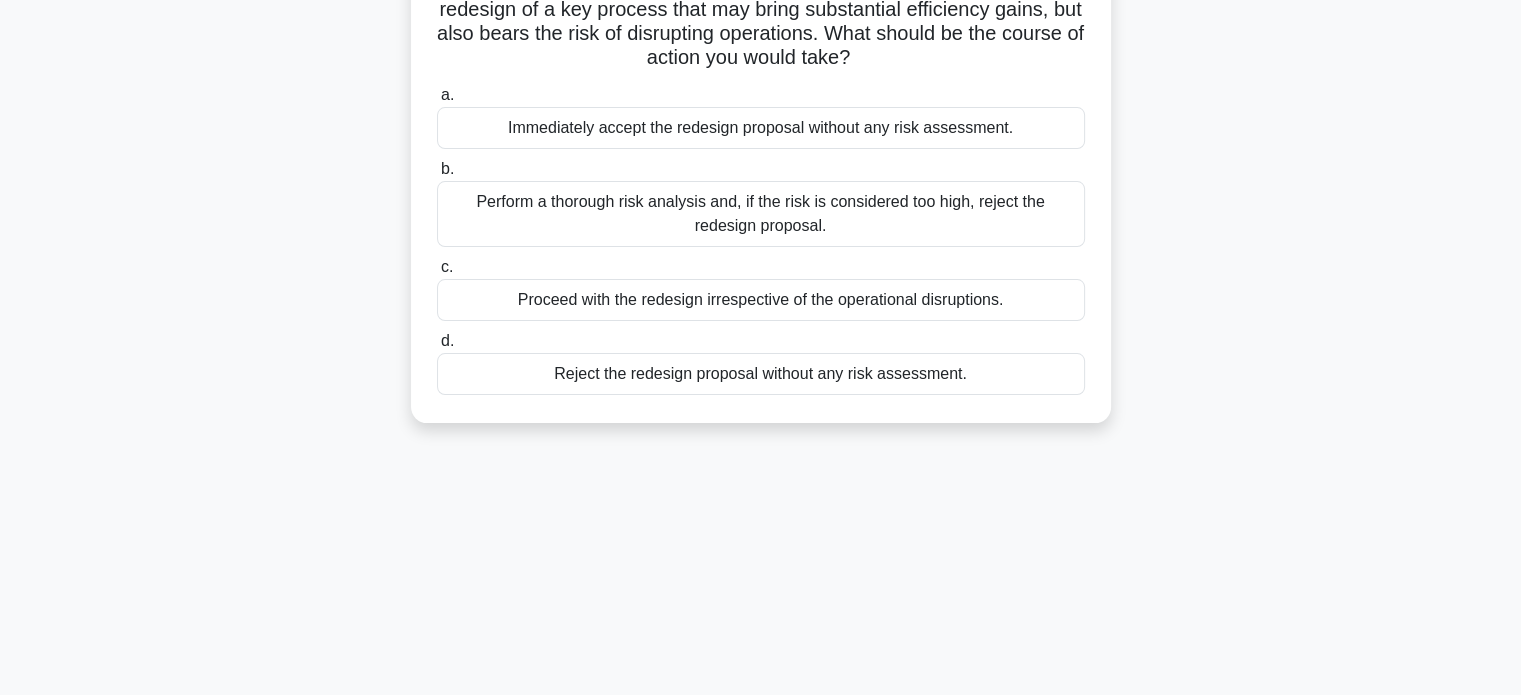 scroll, scrollTop: 100, scrollLeft: 0, axis: vertical 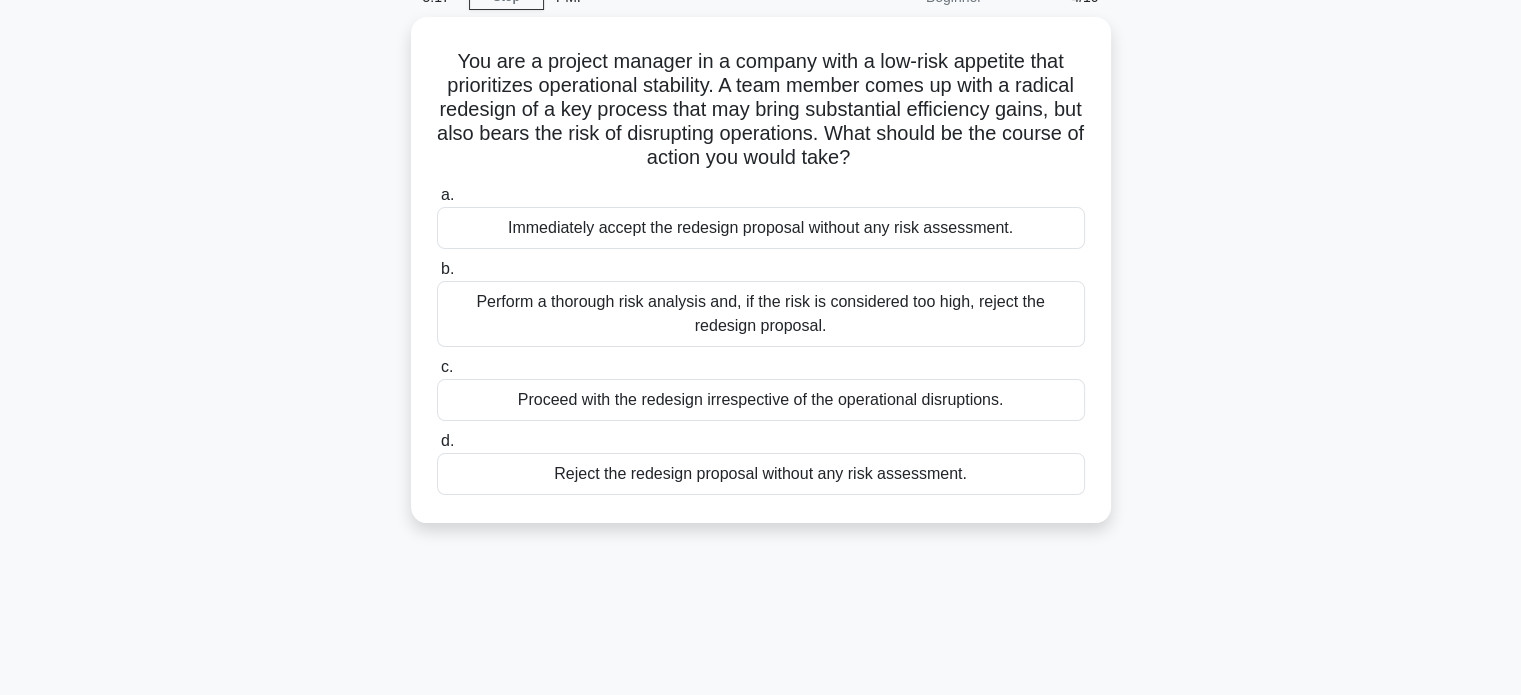 click on "Proceed with the redesign irrespective of the operational disruptions." at bounding box center (761, 400) 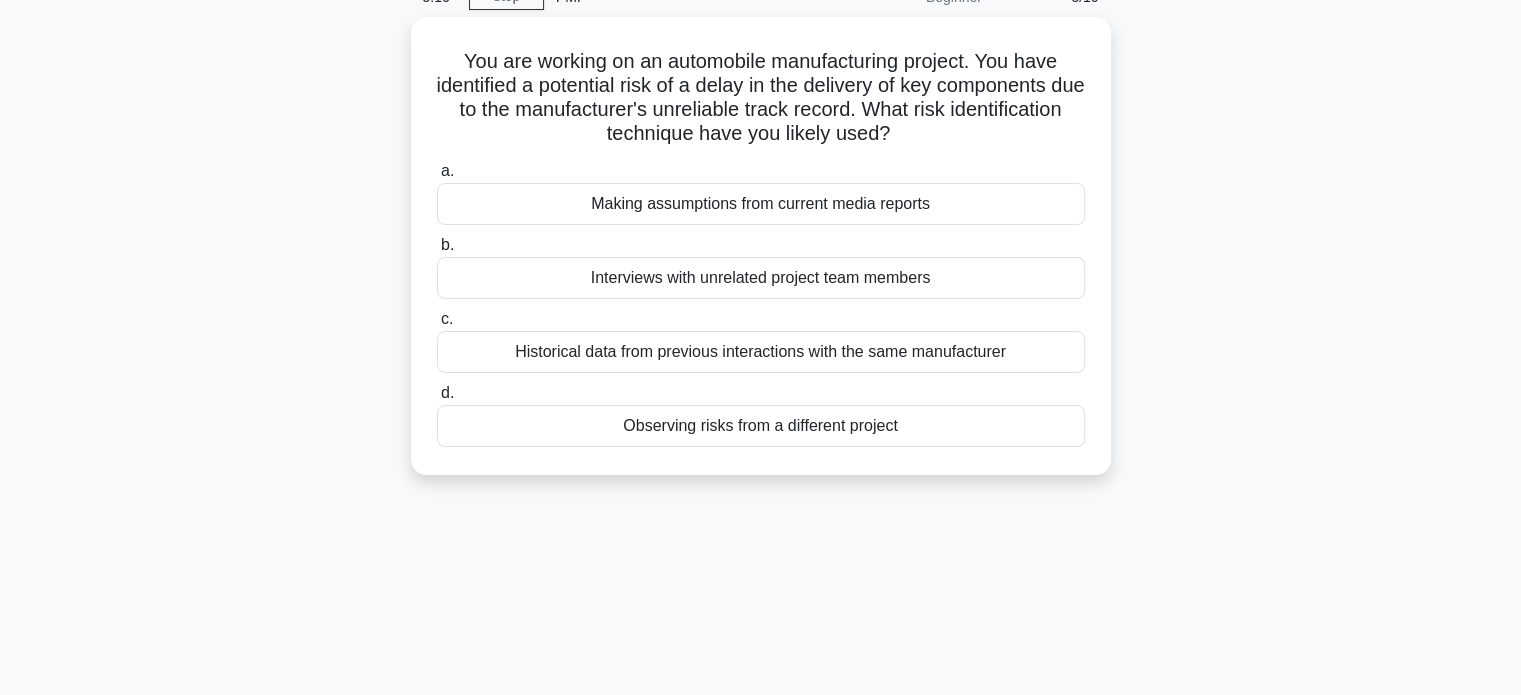 scroll, scrollTop: 0, scrollLeft: 0, axis: both 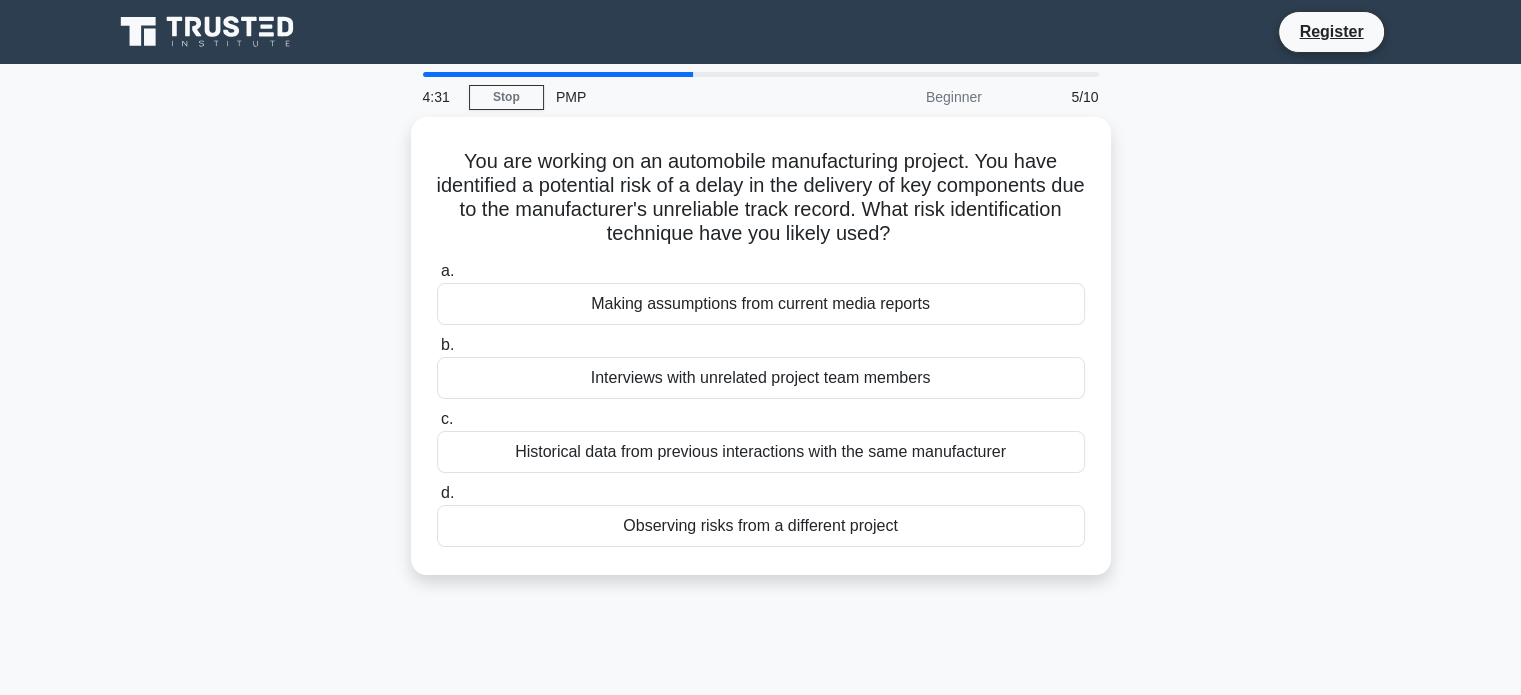 click on "Historical data from previous interactions with the same manufacturer" at bounding box center [761, 452] 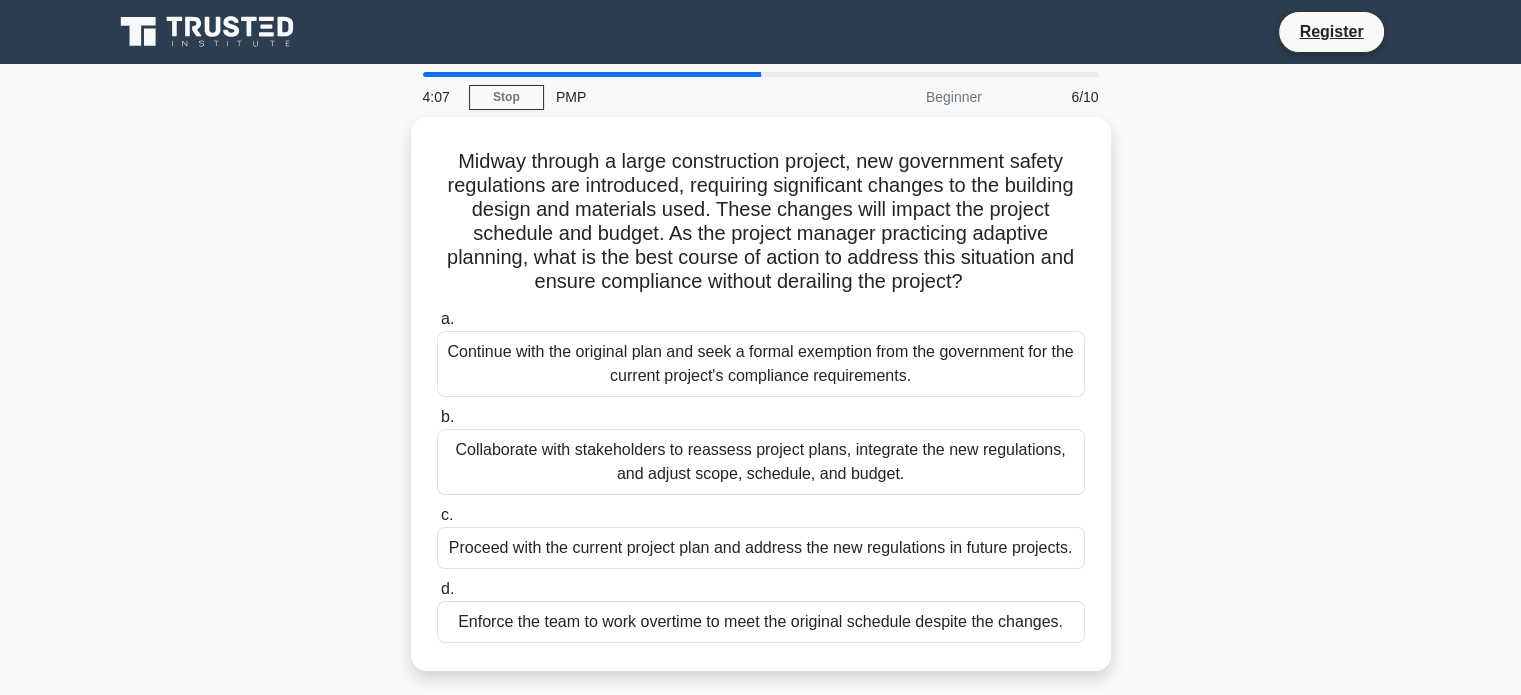 click on "Collaborate with stakeholders to reassess project plans, integrate the new regulations, and adjust scope, schedule, and budget." at bounding box center [761, 462] 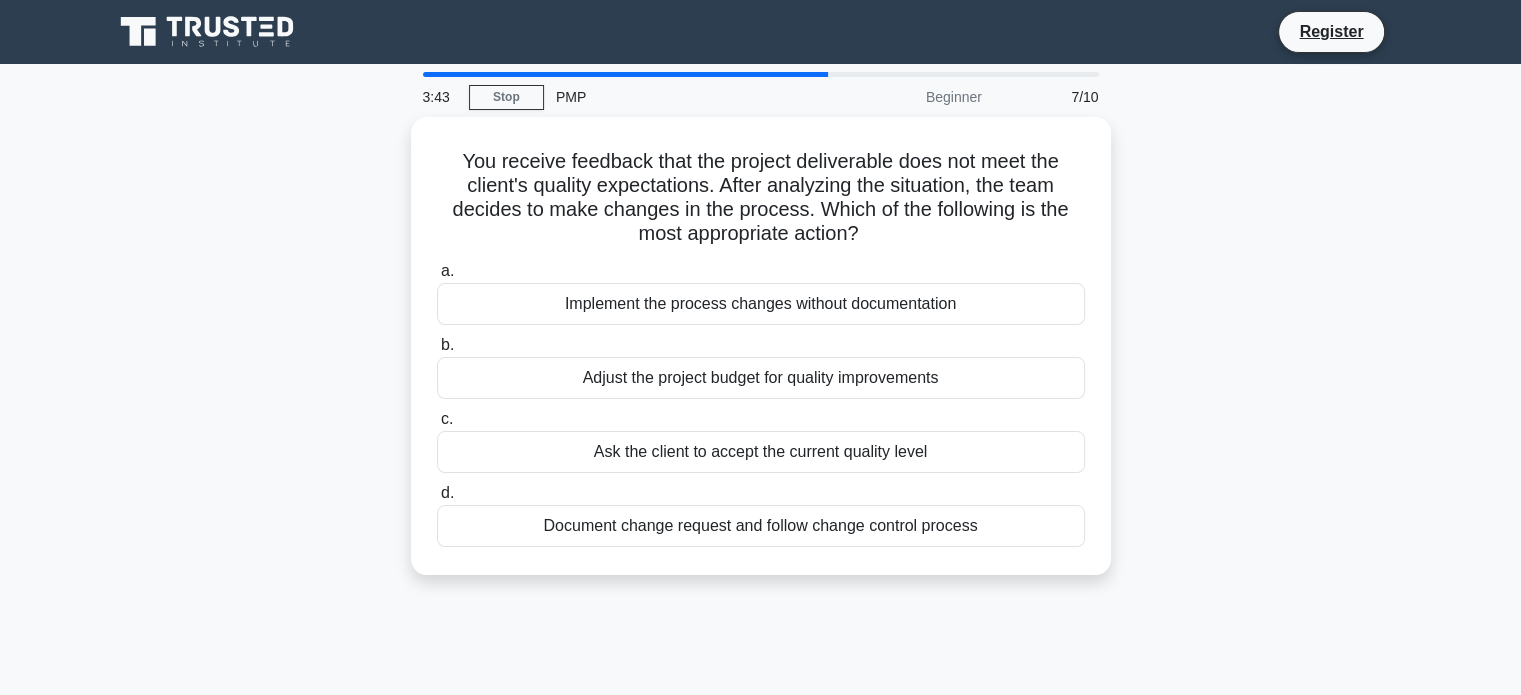 click on "Document change request and follow change control process" at bounding box center (761, 526) 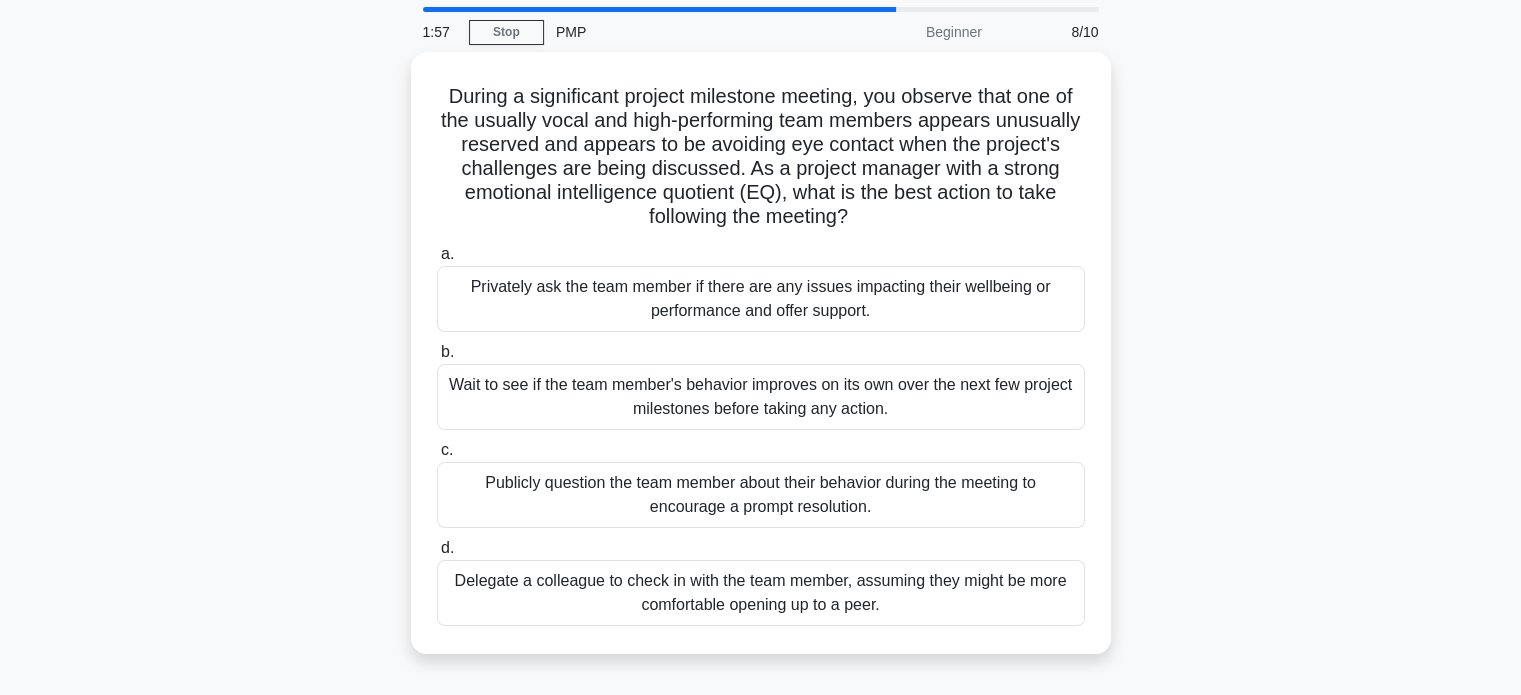 scroll, scrollTop: 100, scrollLeft: 0, axis: vertical 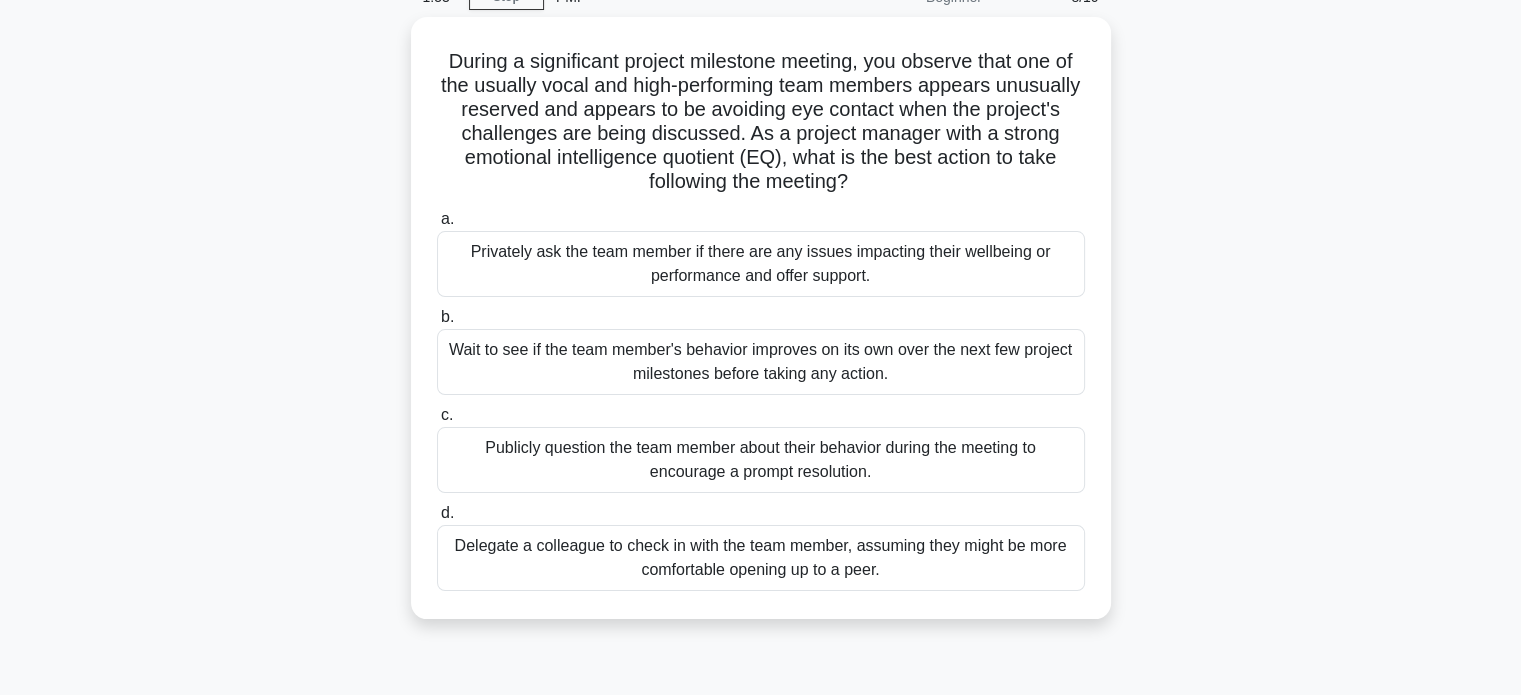 click on "Privately ask the team member if there are any issues impacting their wellbeing or performance and offer support." at bounding box center [761, 264] 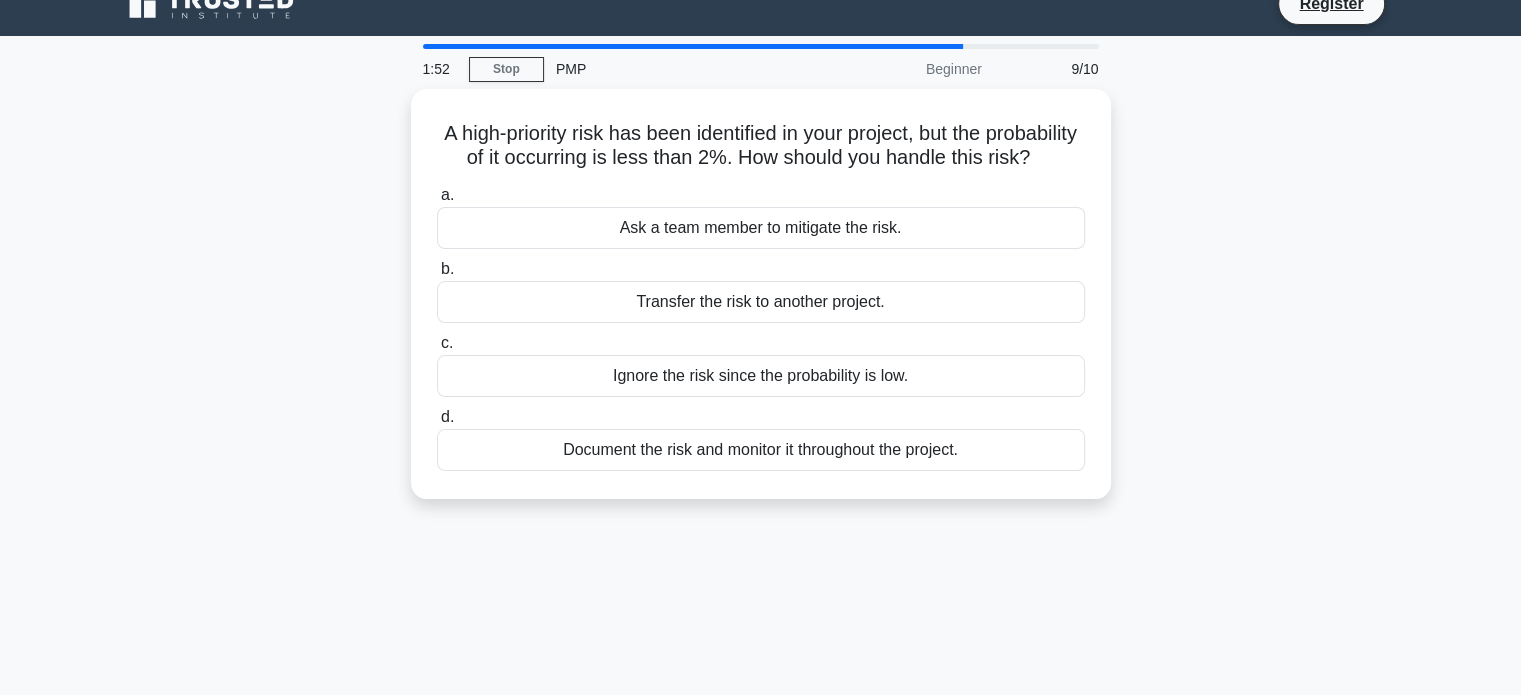 scroll, scrollTop: 0, scrollLeft: 0, axis: both 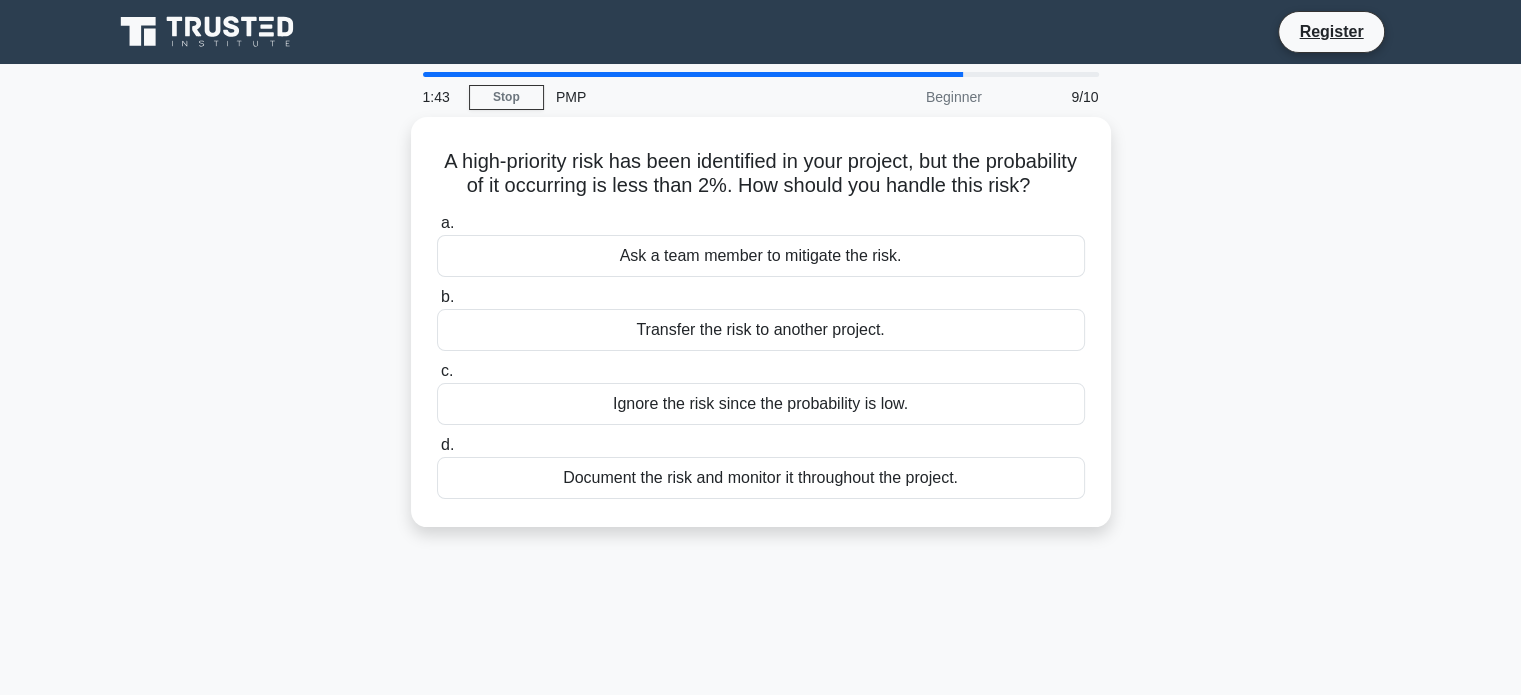 click on "Document the risk and monitor it throughout the project." at bounding box center (761, 478) 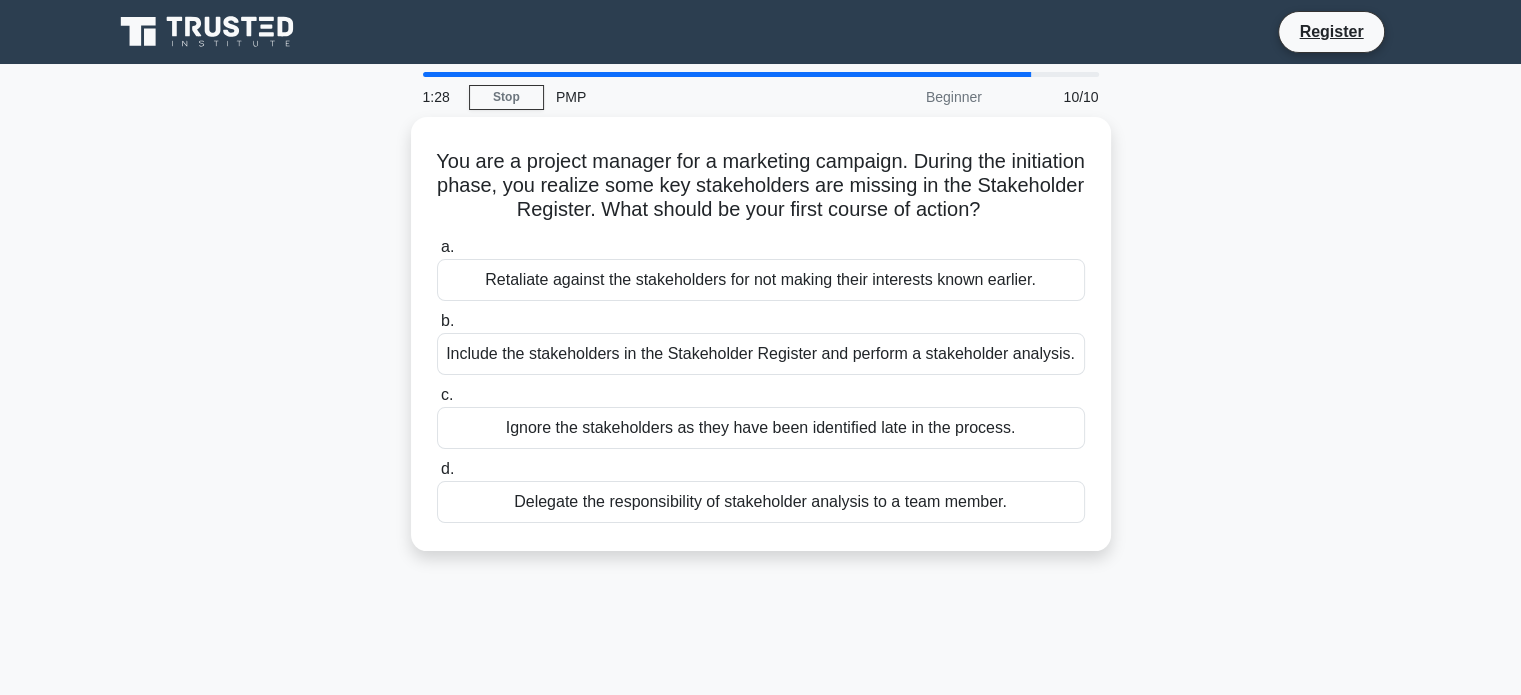click on "Include the stakeholders in the Stakeholder Register and perform a stakeholder analysis." at bounding box center [761, 354] 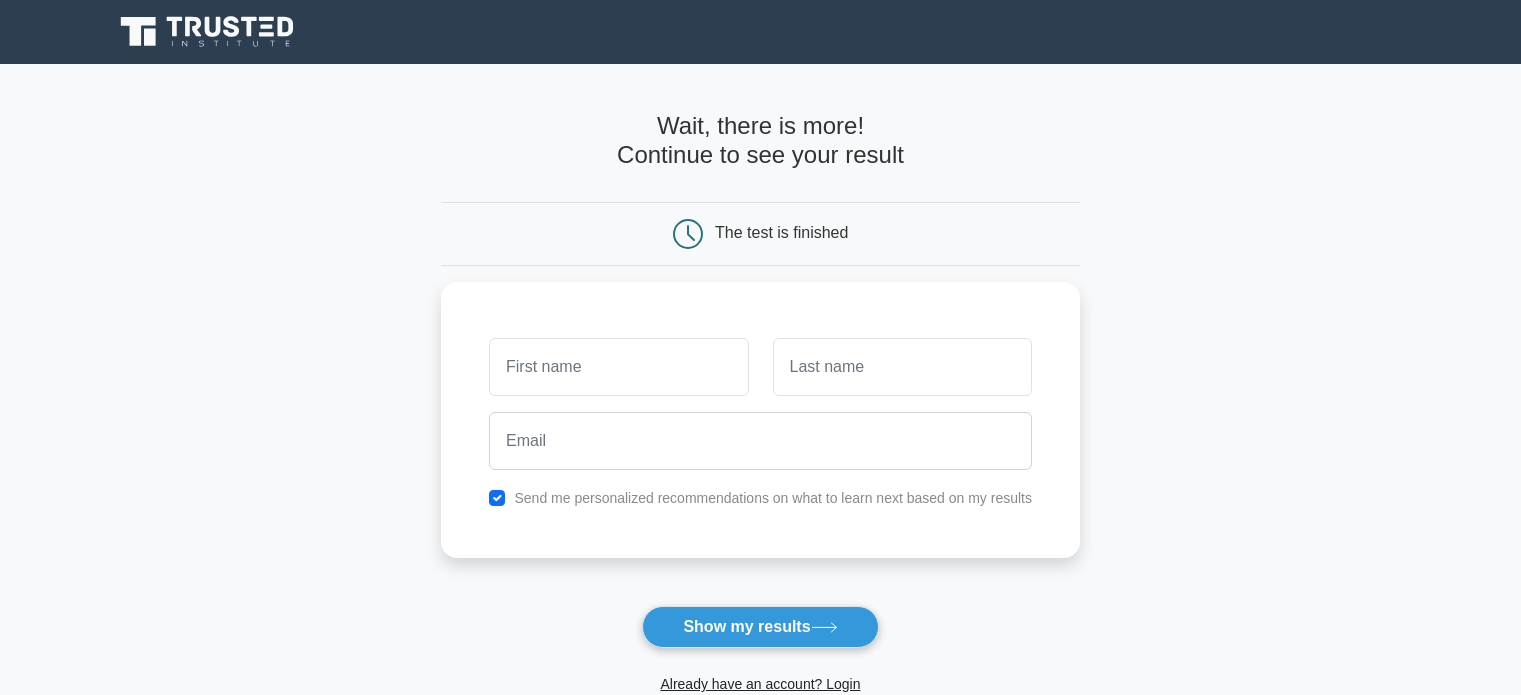 scroll, scrollTop: 0, scrollLeft: 0, axis: both 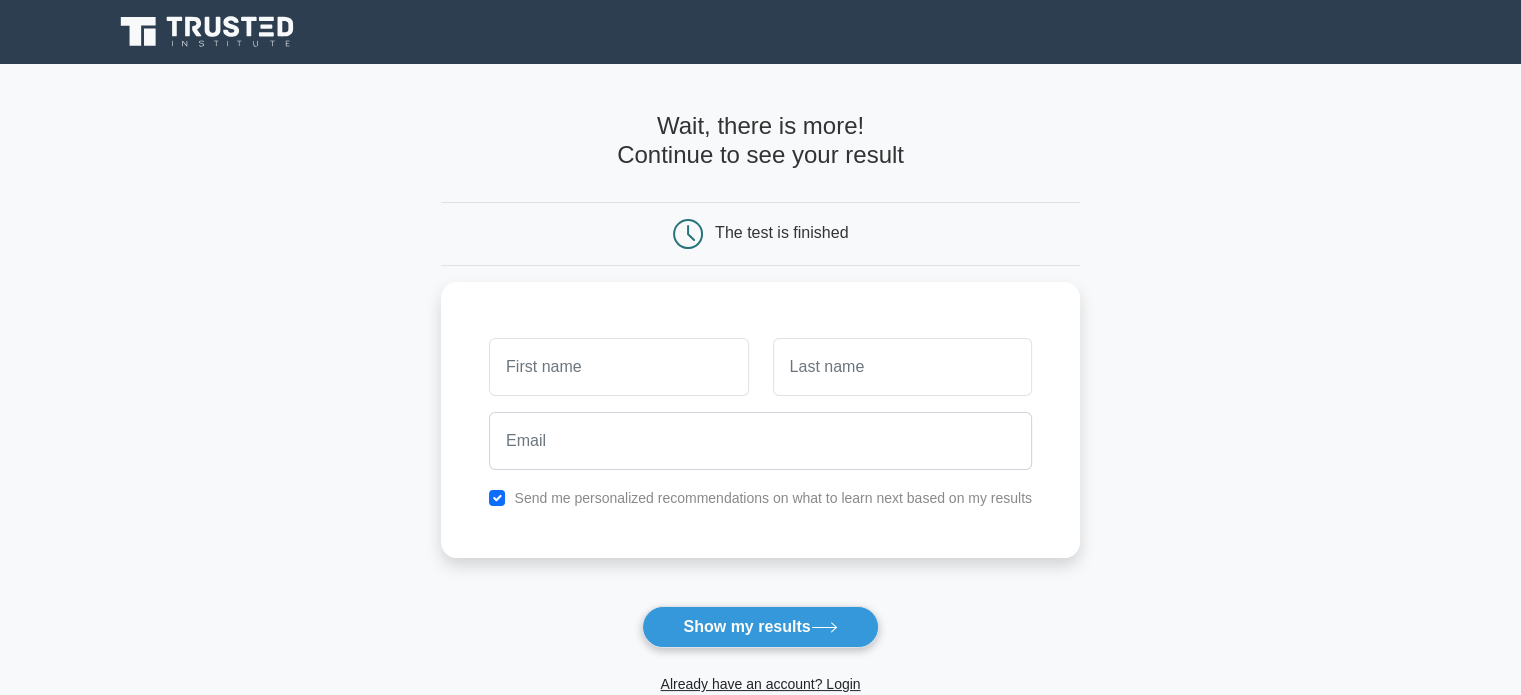 click at bounding box center (618, 367) 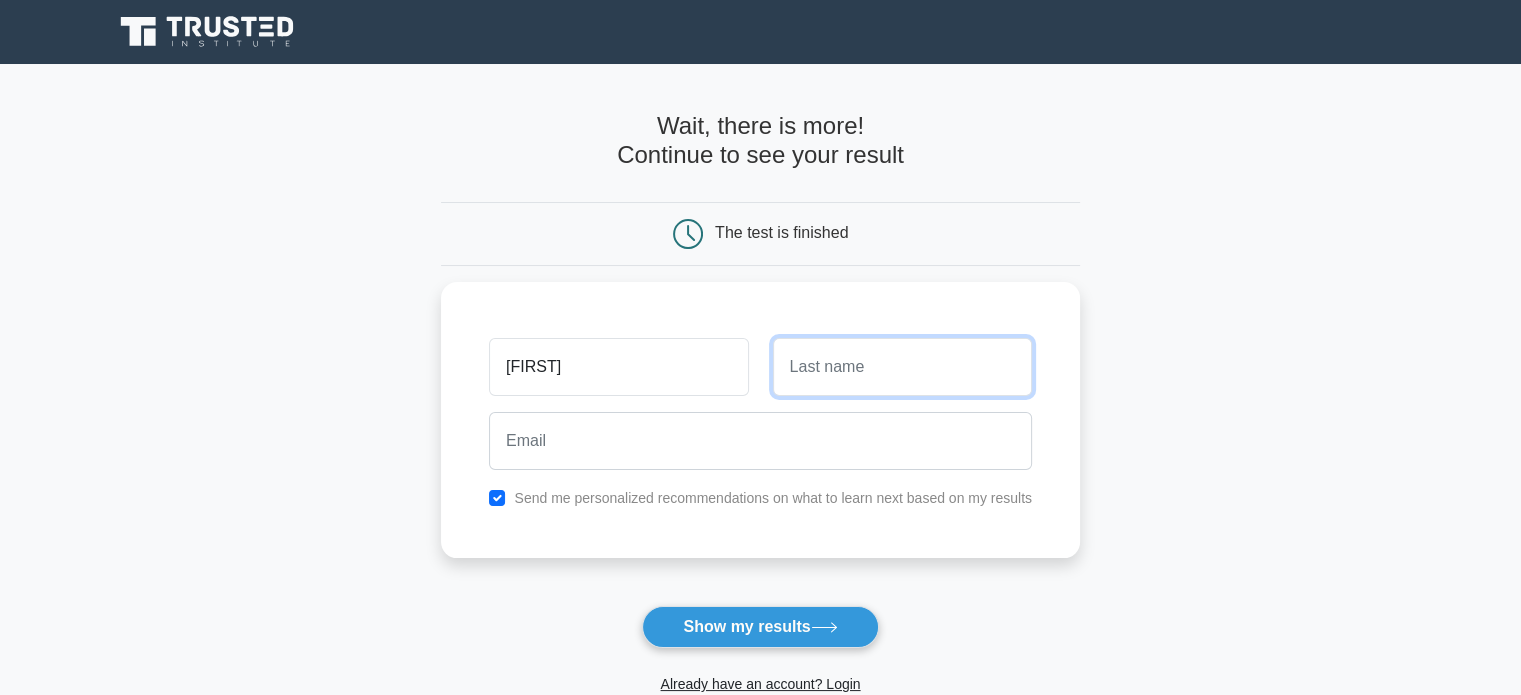 click at bounding box center [902, 367] 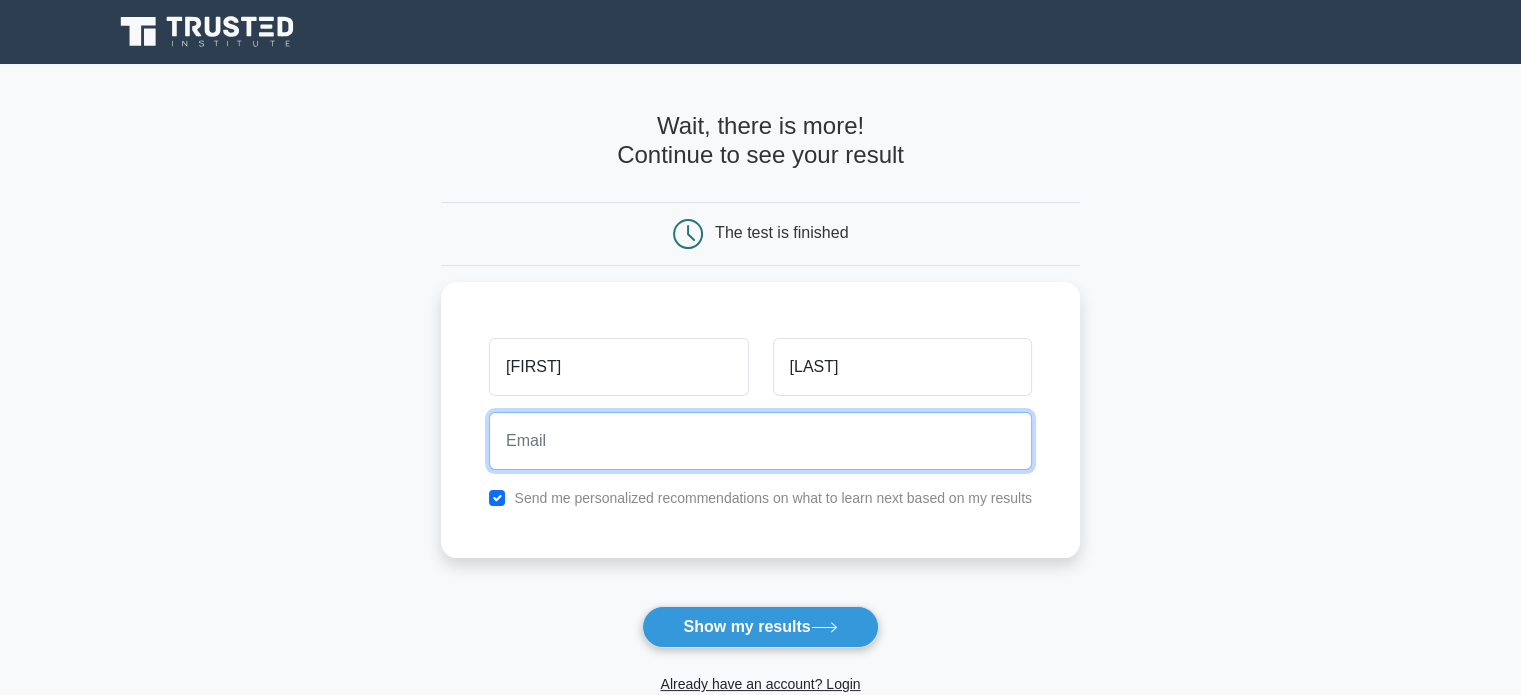 click at bounding box center (760, 441) 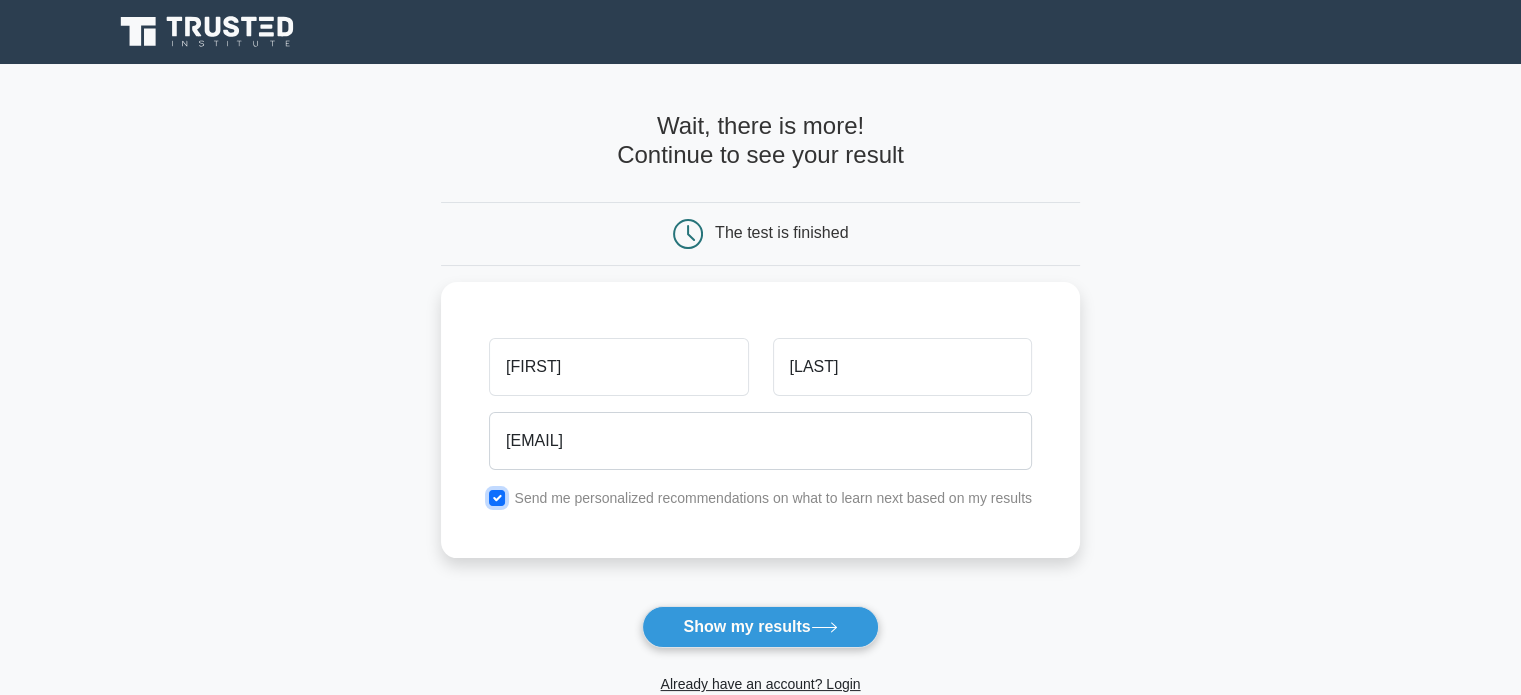 click at bounding box center (497, 498) 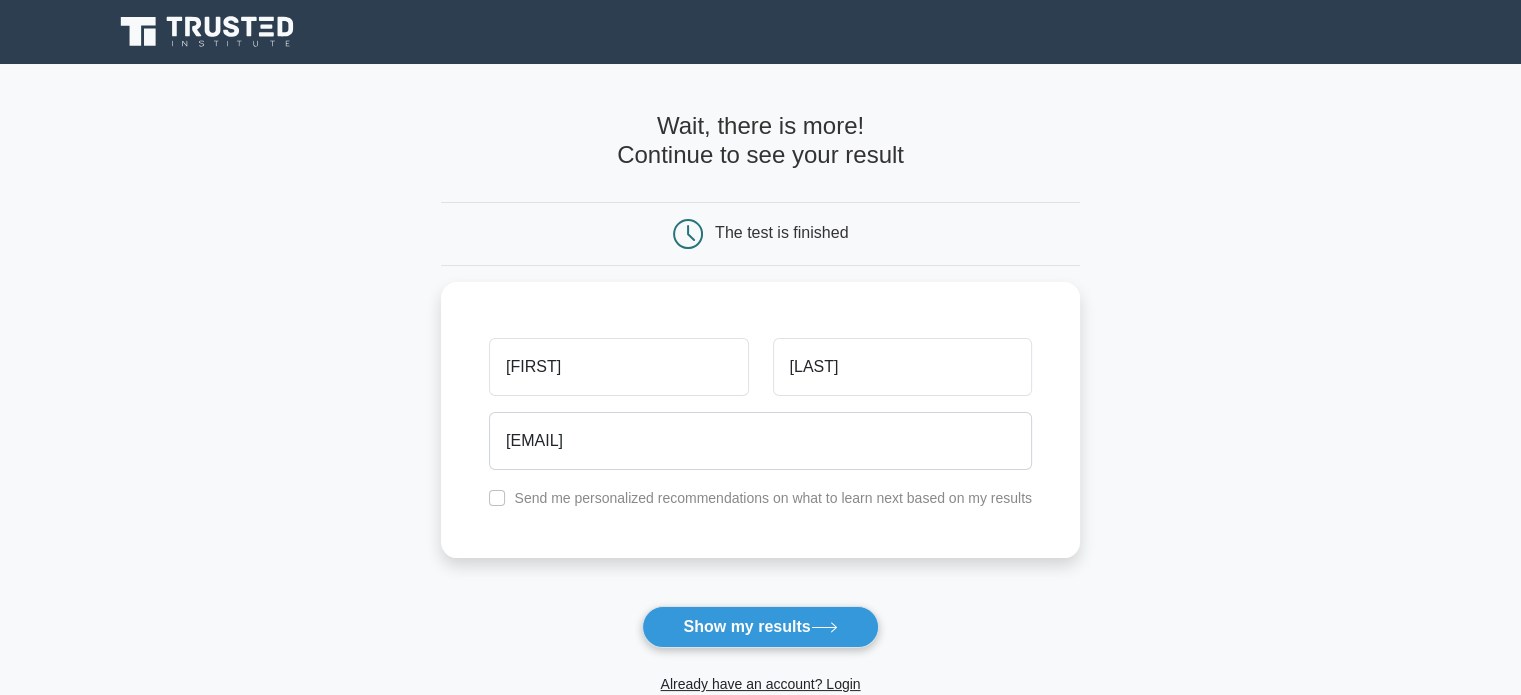 click on "Show my results" at bounding box center [760, 627] 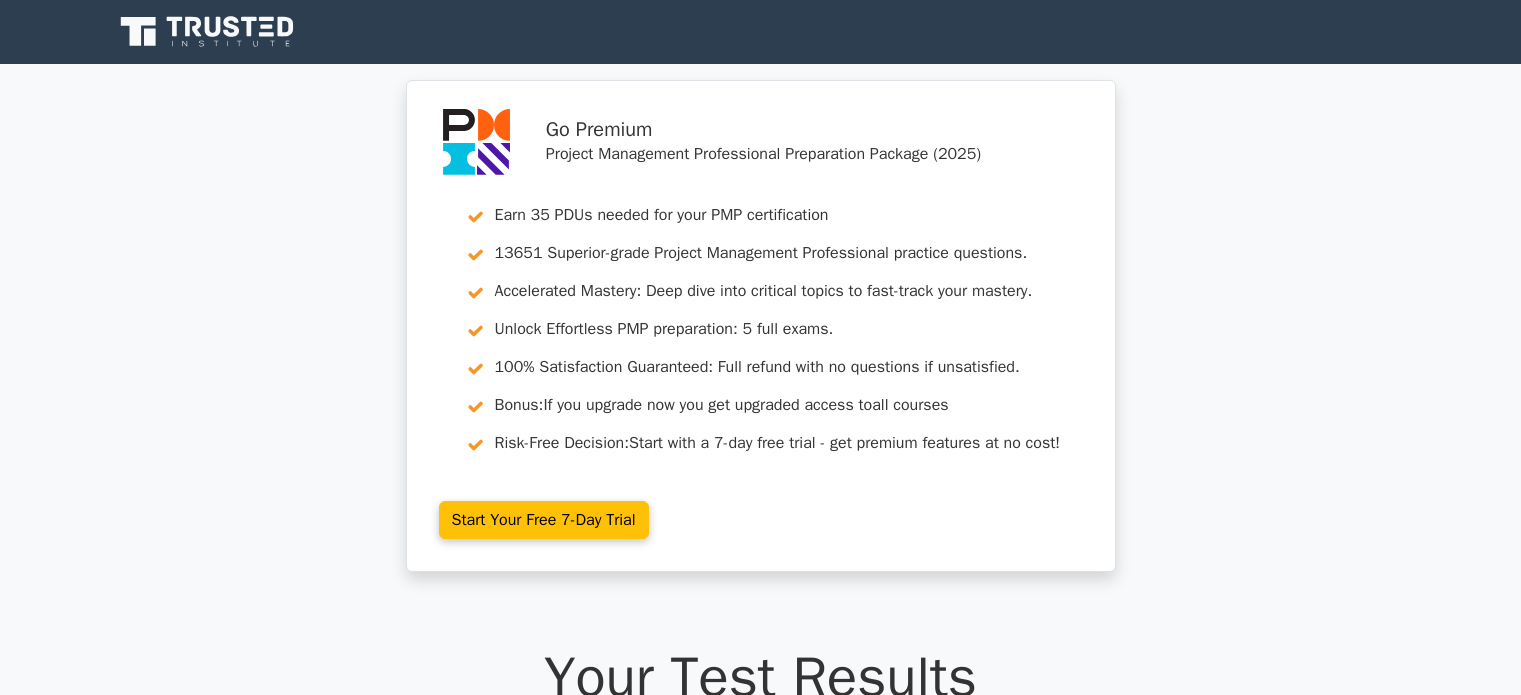 scroll, scrollTop: 0, scrollLeft: 0, axis: both 